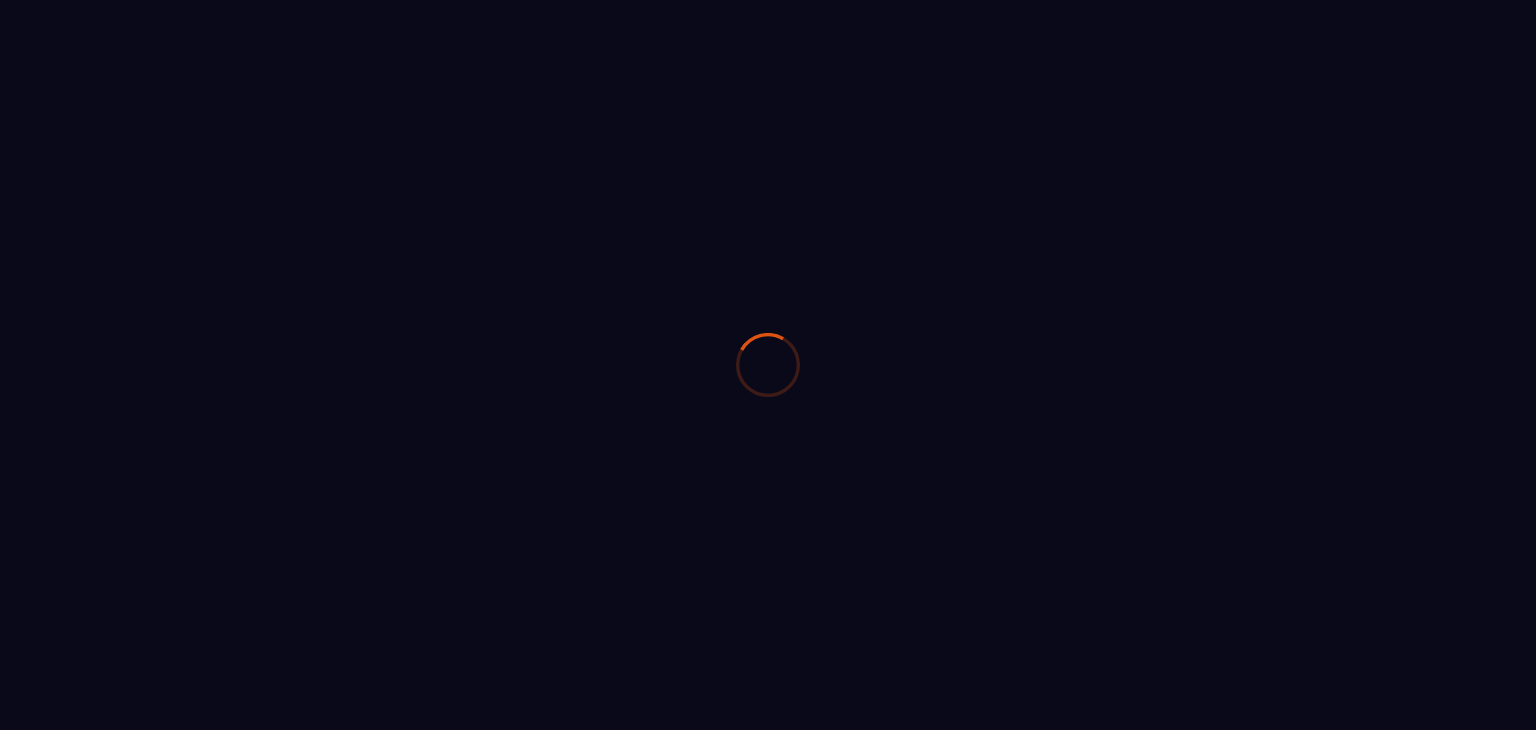 scroll, scrollTop: 0, scrollLeft: 0, axis: both 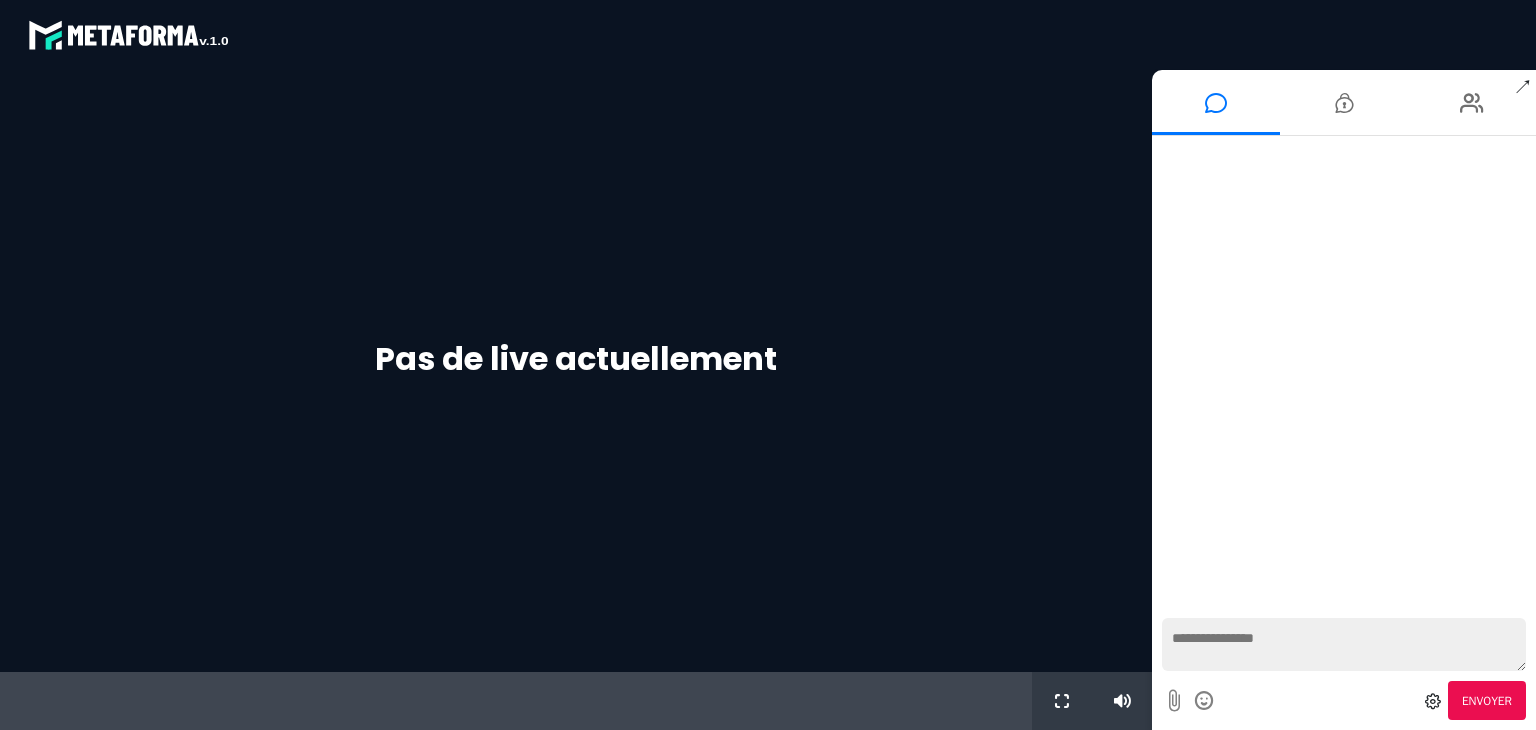 click on "blastream met_channel-b75402aa3198a961a33137d6ed46a688" at bounding box center [128, 35] 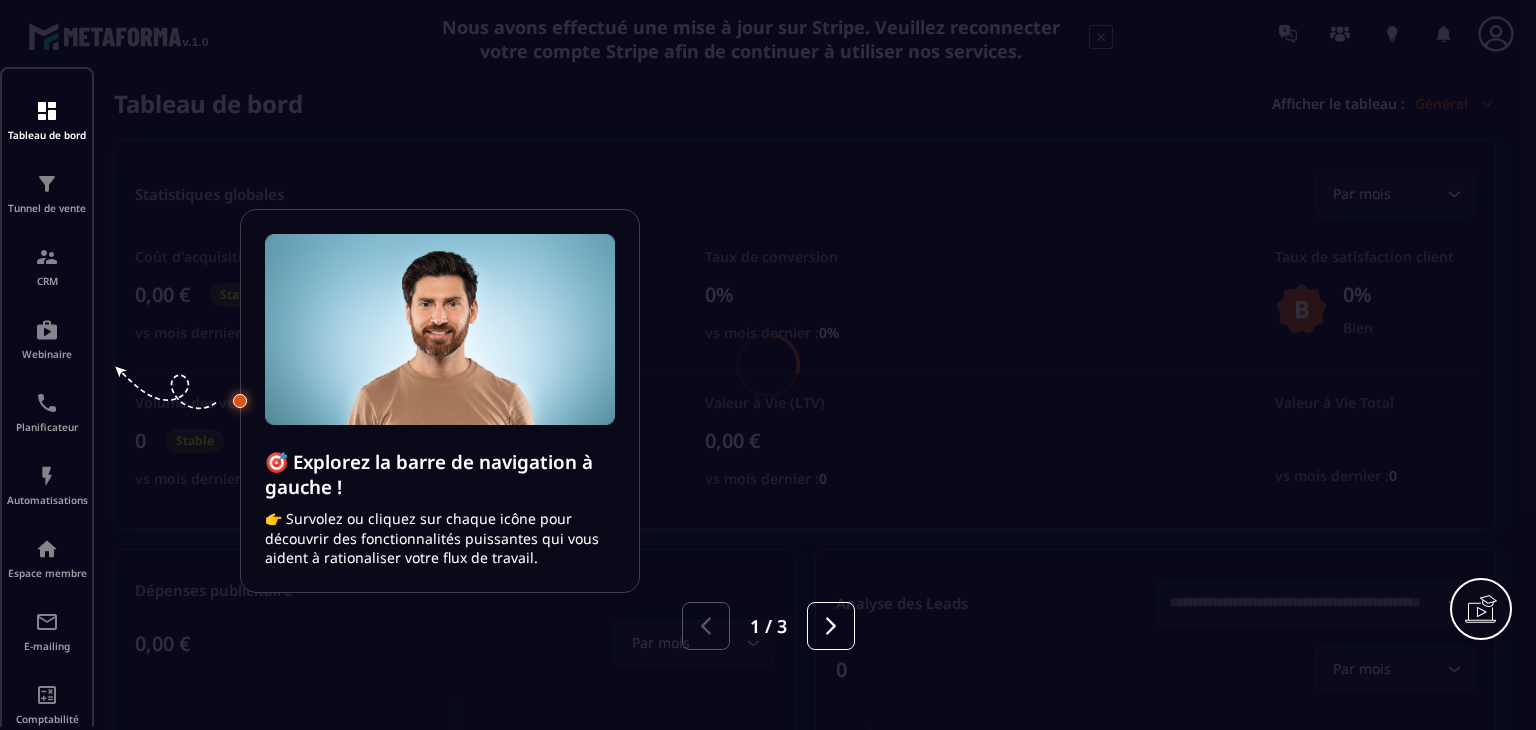 scroll, scrollTop: 0, scrollLeft: 0, axis: both 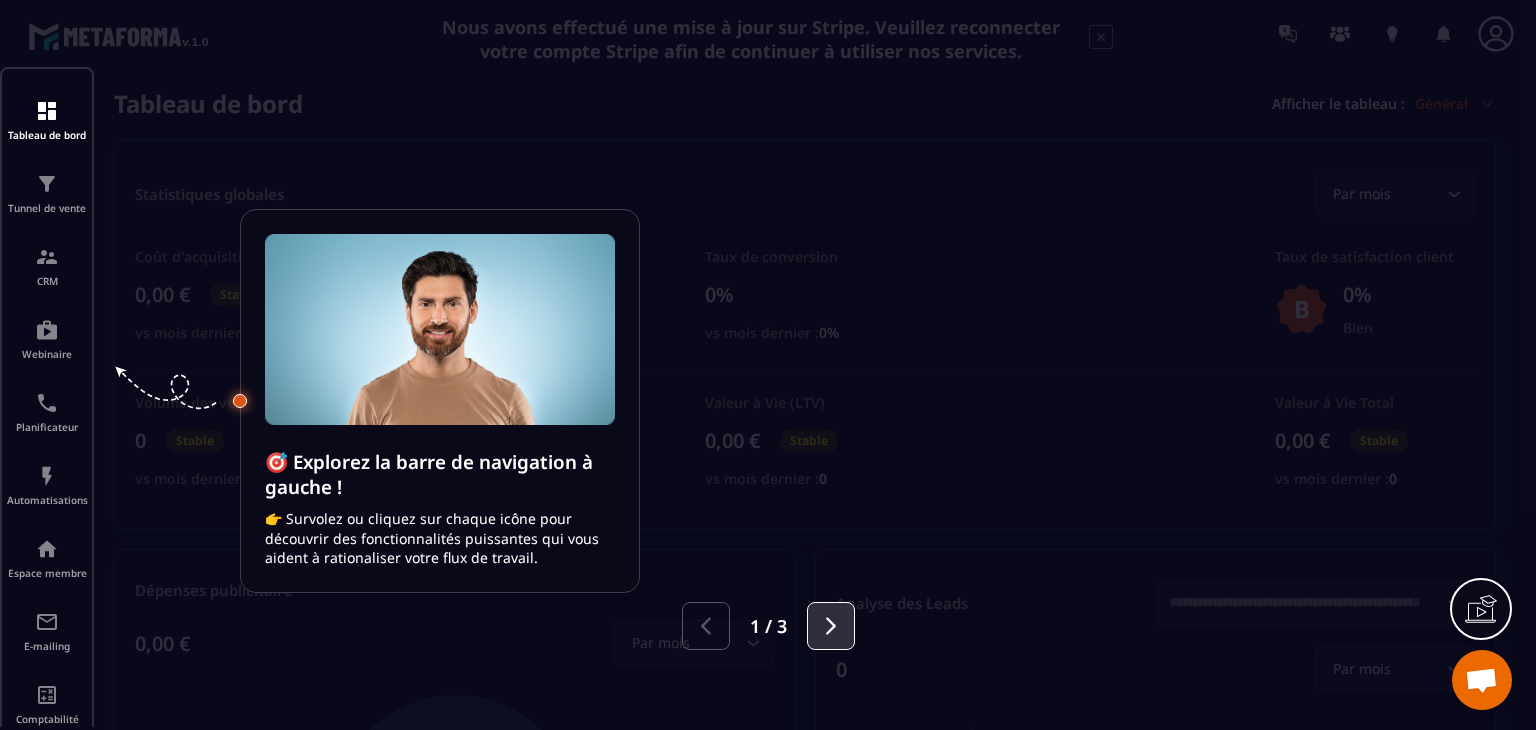 click at bounding box center [831, 626] 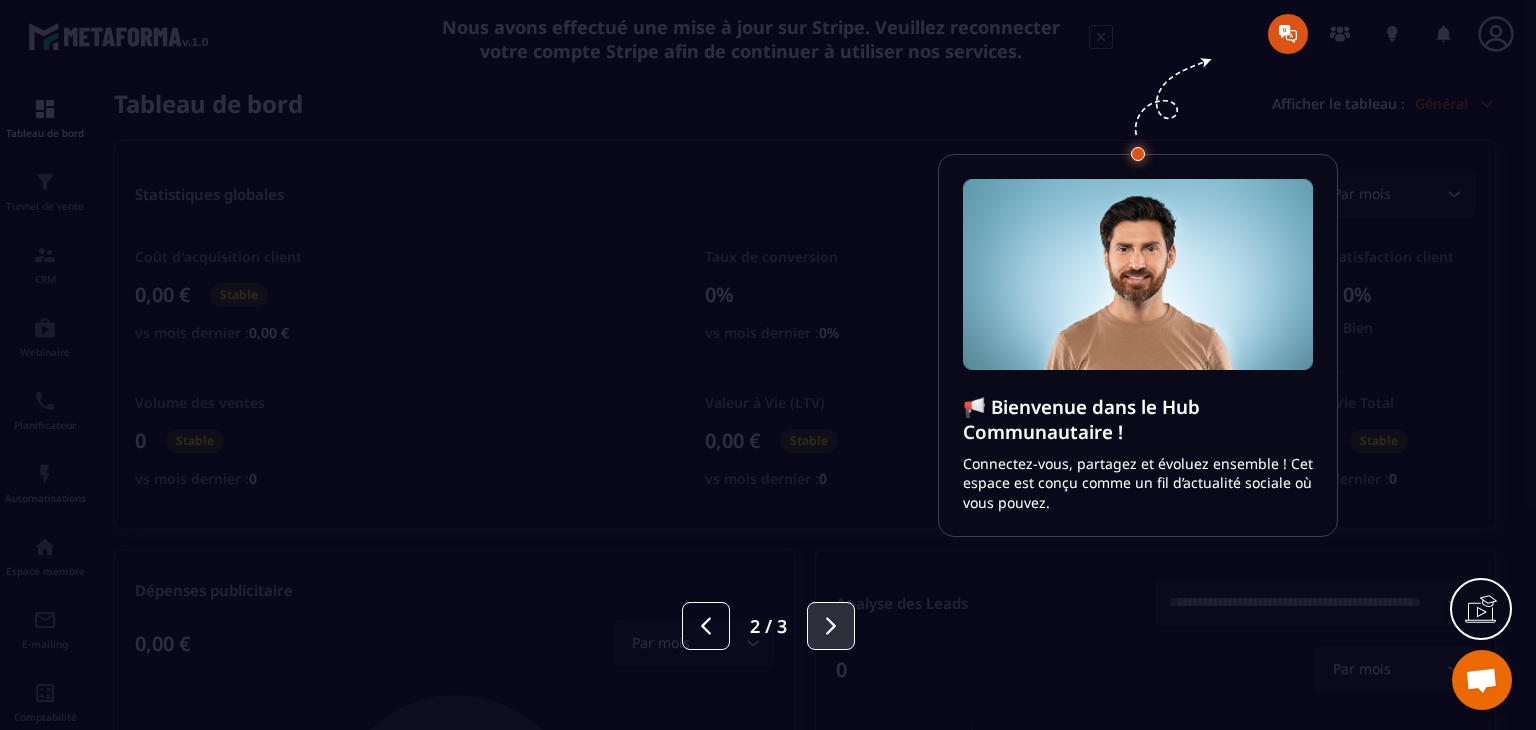 click at bounding box center [831, 626] 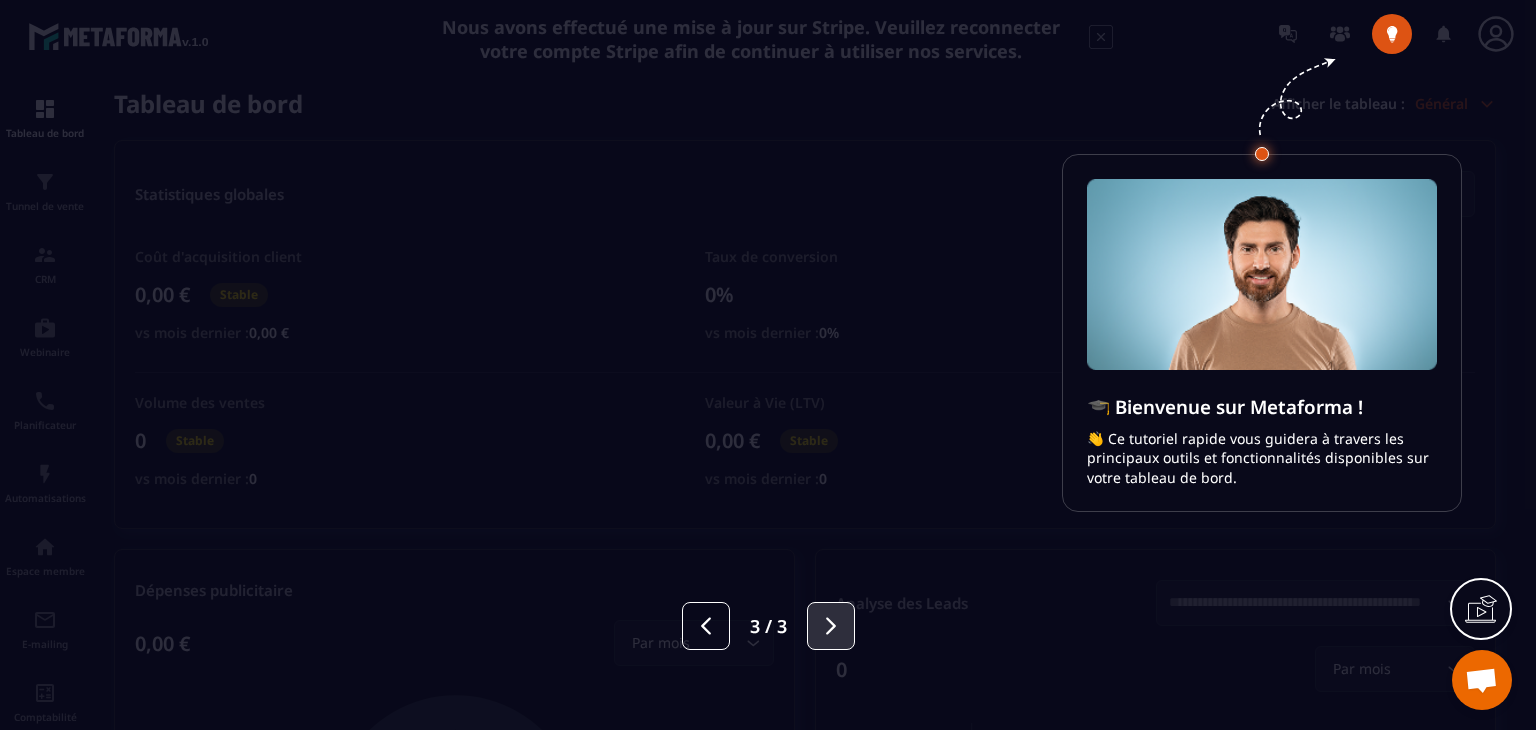 click at bounding box center (831, 626) 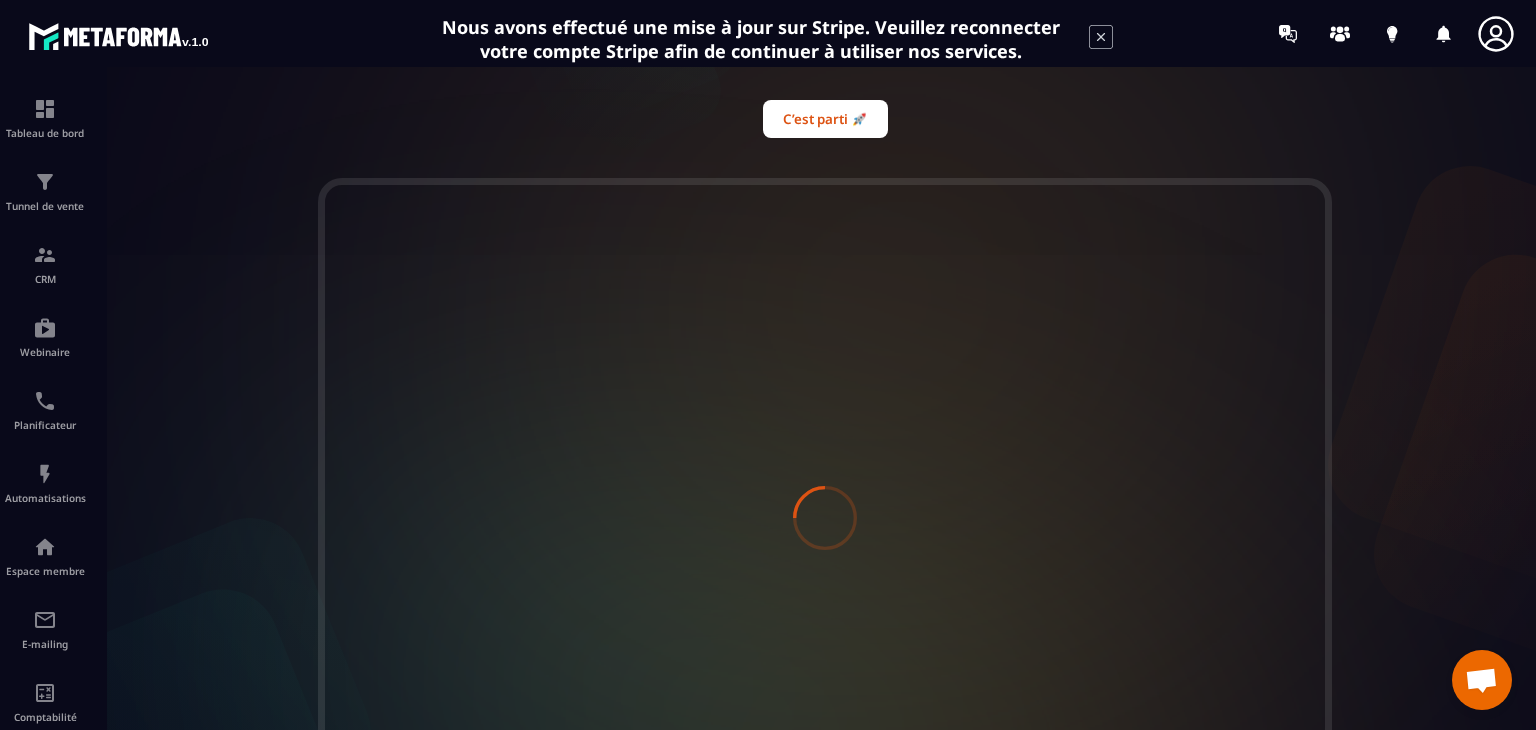 scroll, scrollTop: 410, scrollLeft: 0, axis: vertical 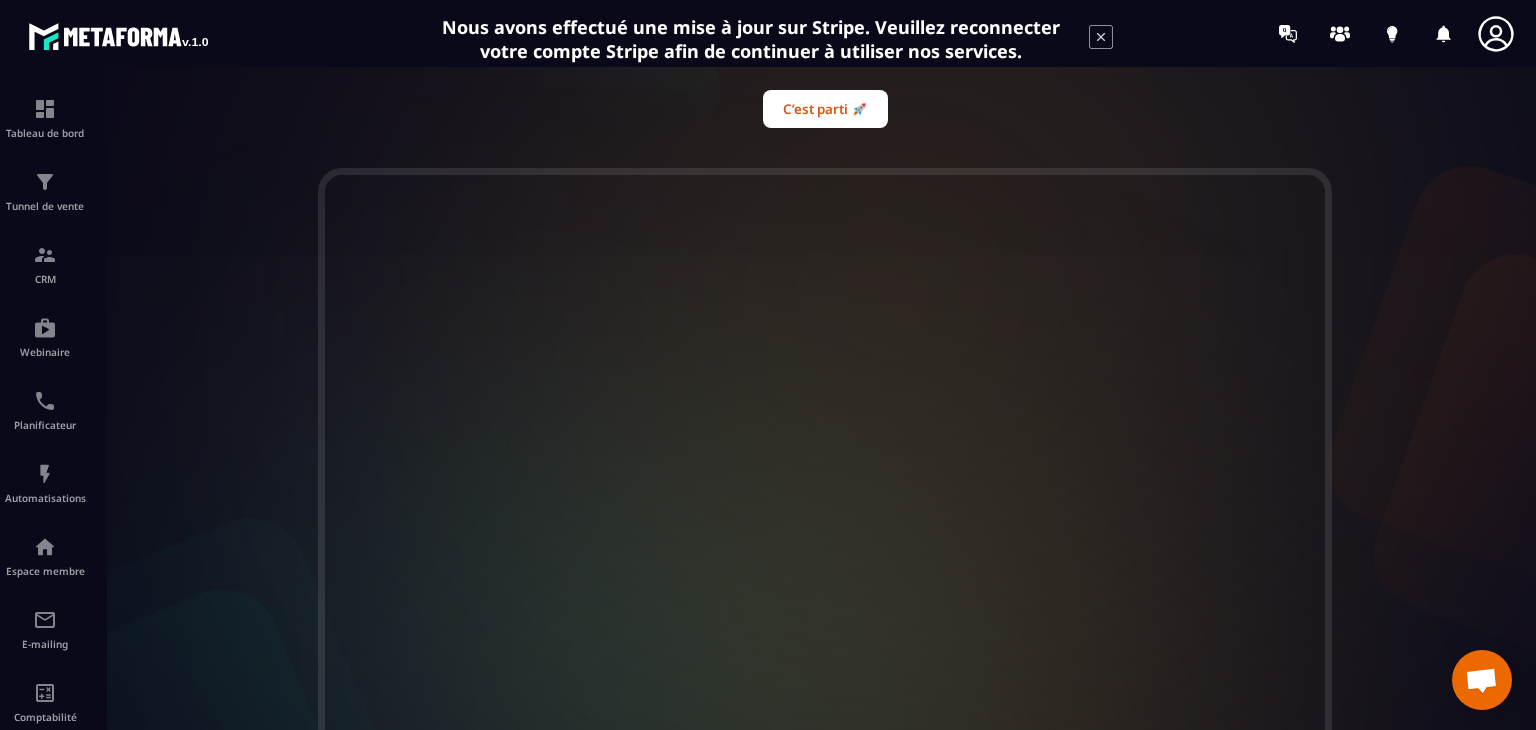 click 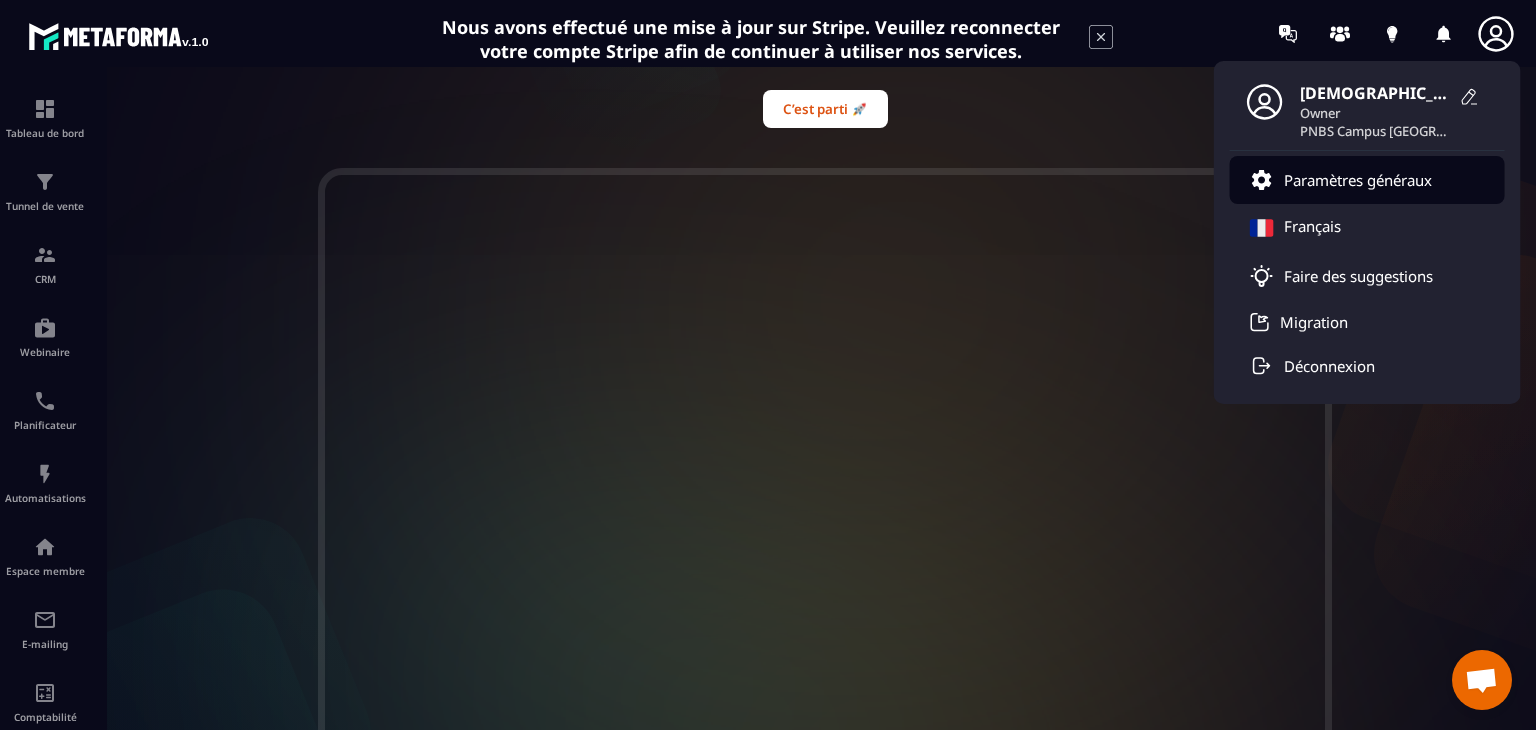 click on "Paramètres généraux" at bounding box center (1358, 180) 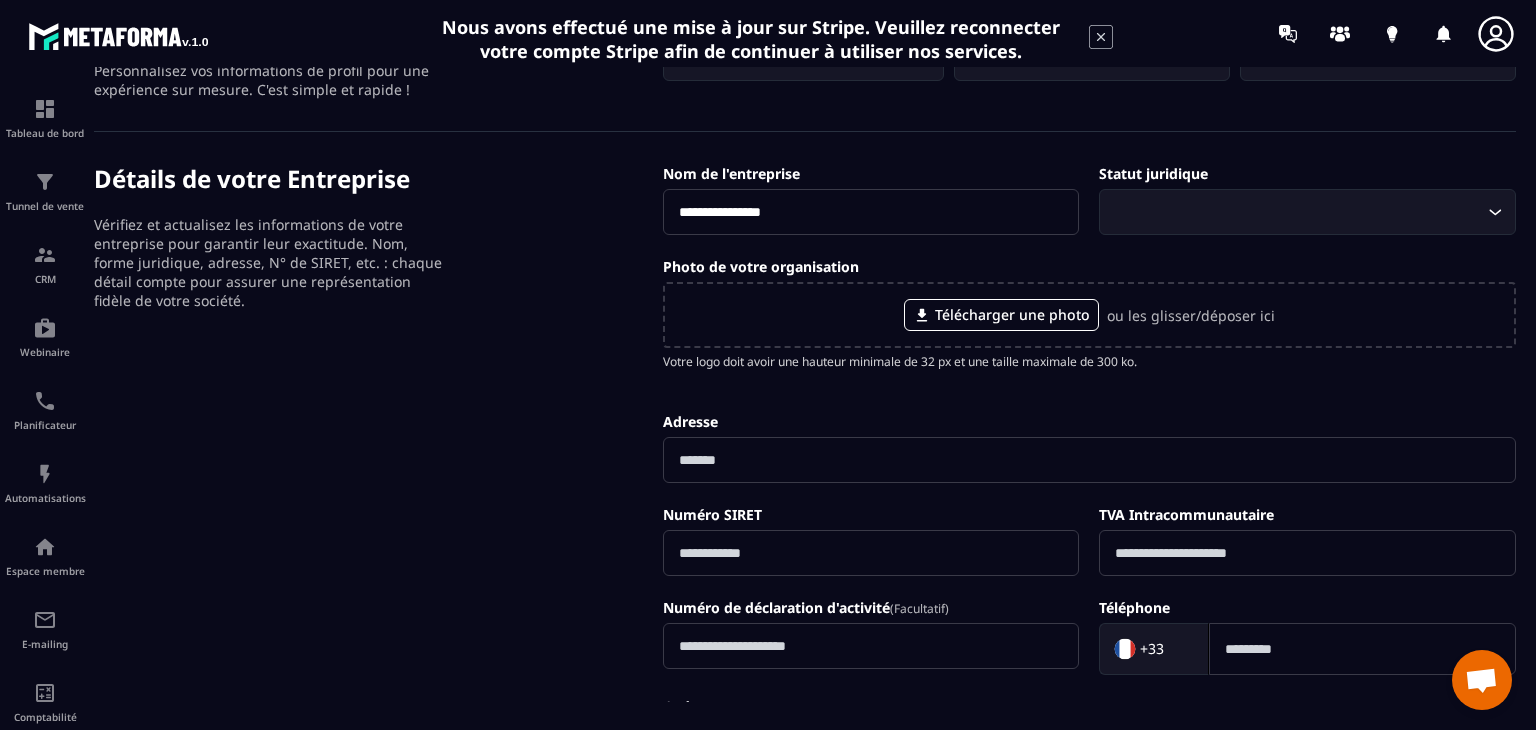 scroll, scrollTop: 0, scrollLeft: 0, axis: both 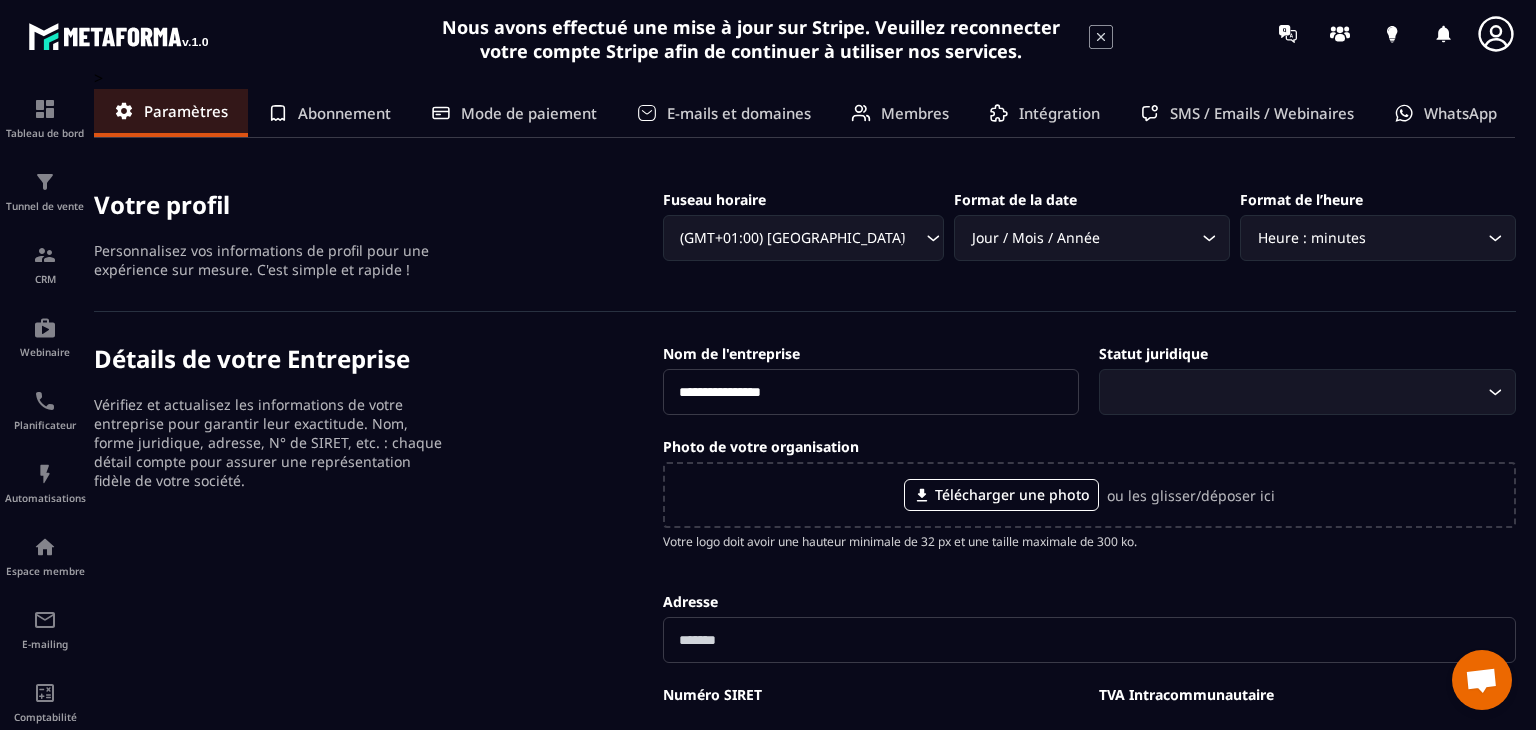 click on "Abonnement" at bounding box center [344, 113] 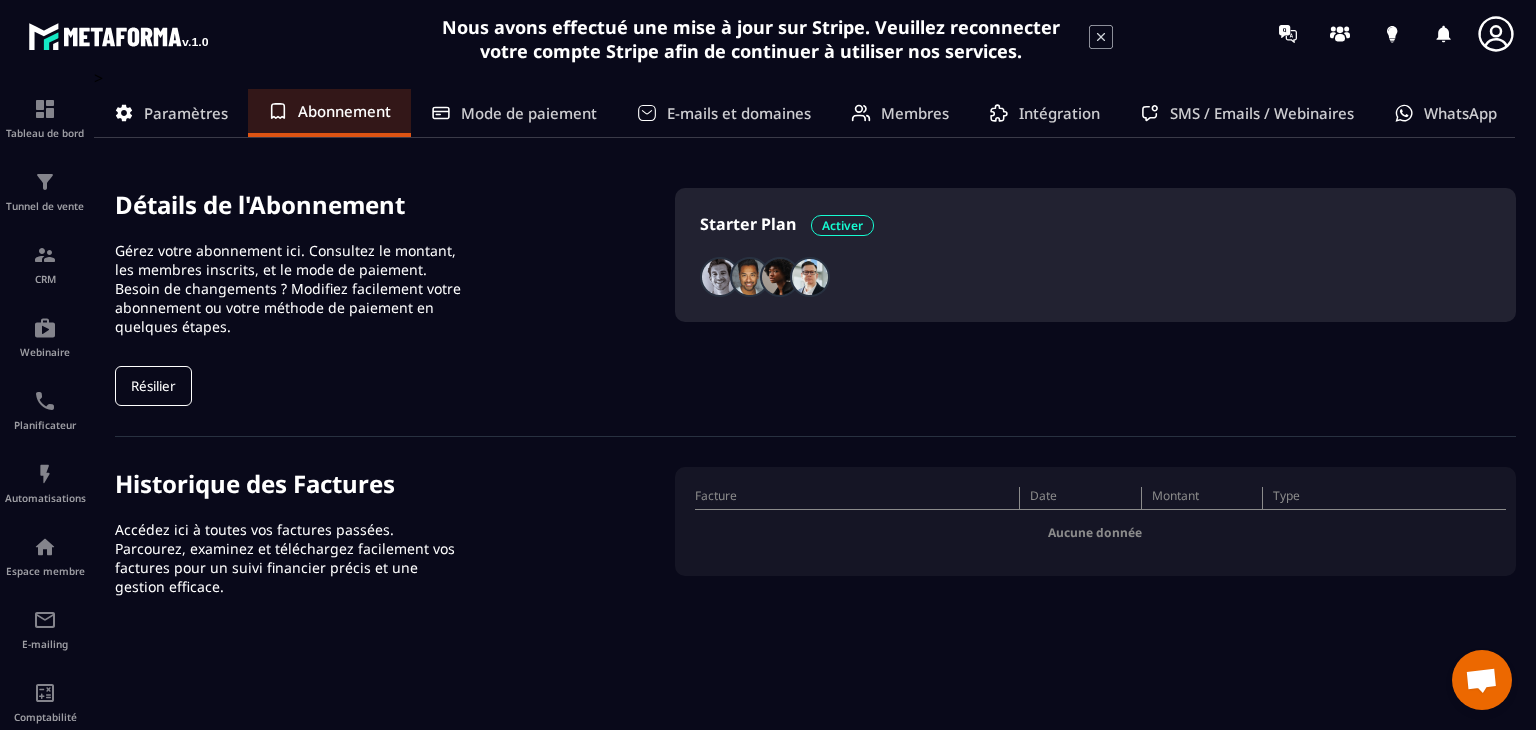 click on "Résilier" 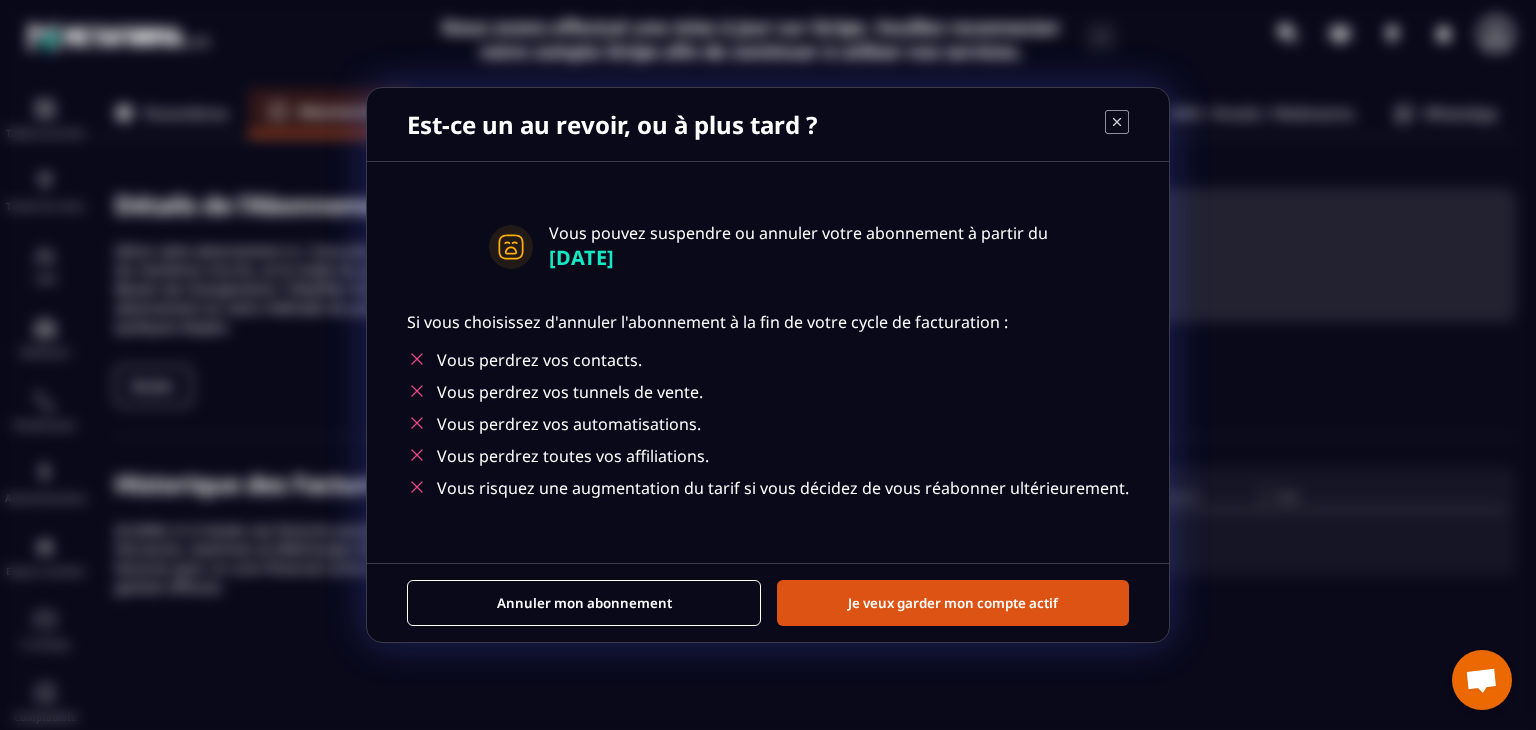click 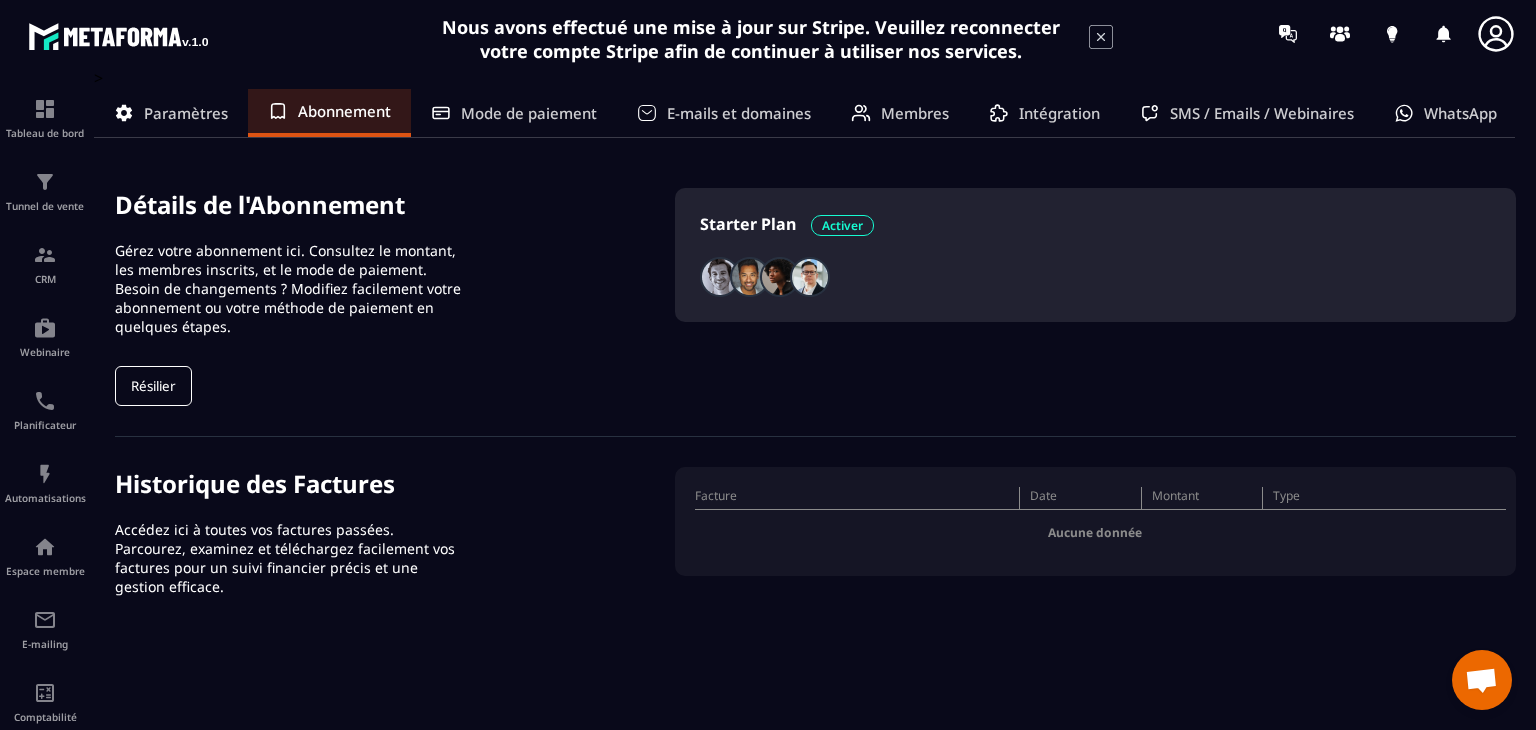 click on "Mode de paiement" at bounding box center (529, 113) 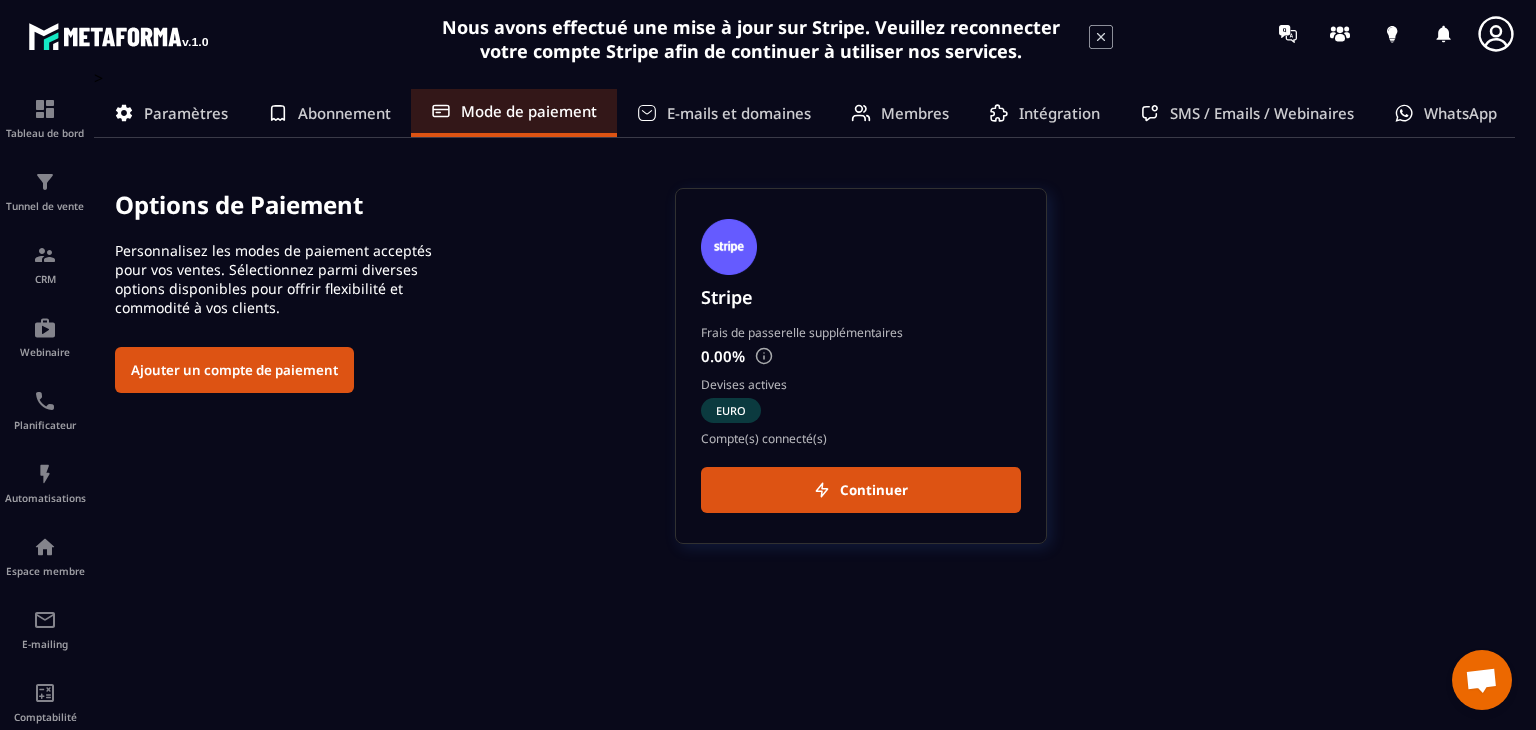 click on "E-mails et domaines" 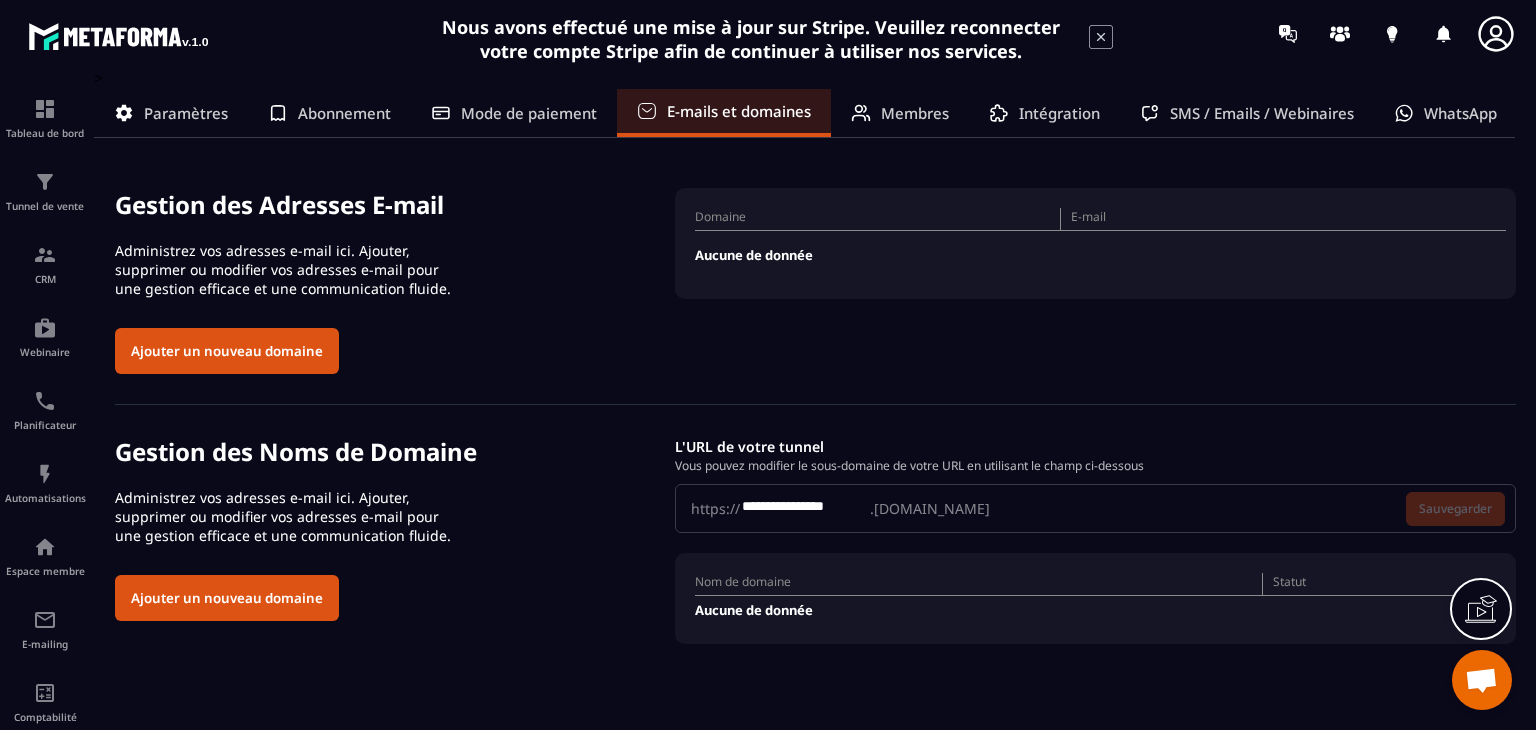 click on "Membres" at bounding box center (915, 113) 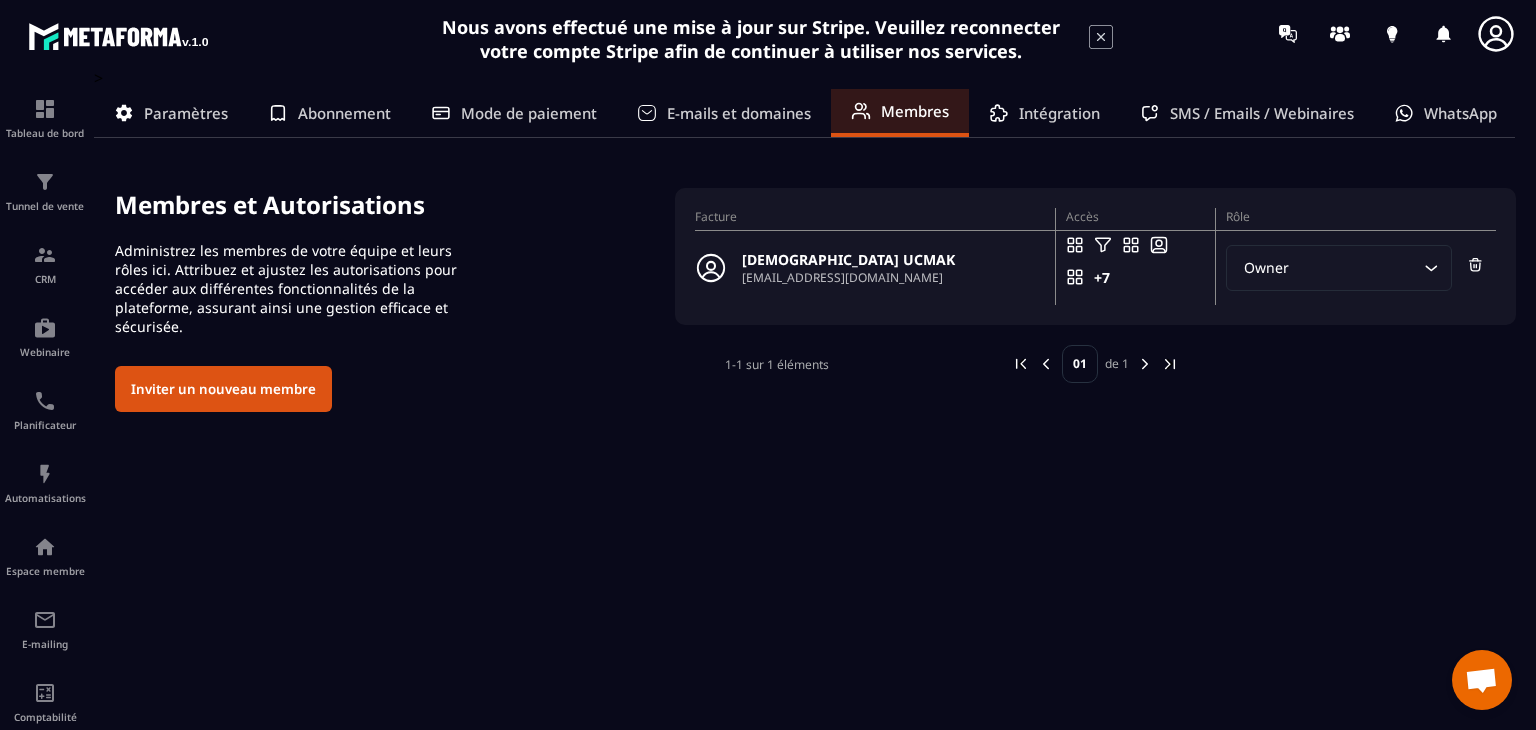 click on "Intégration" 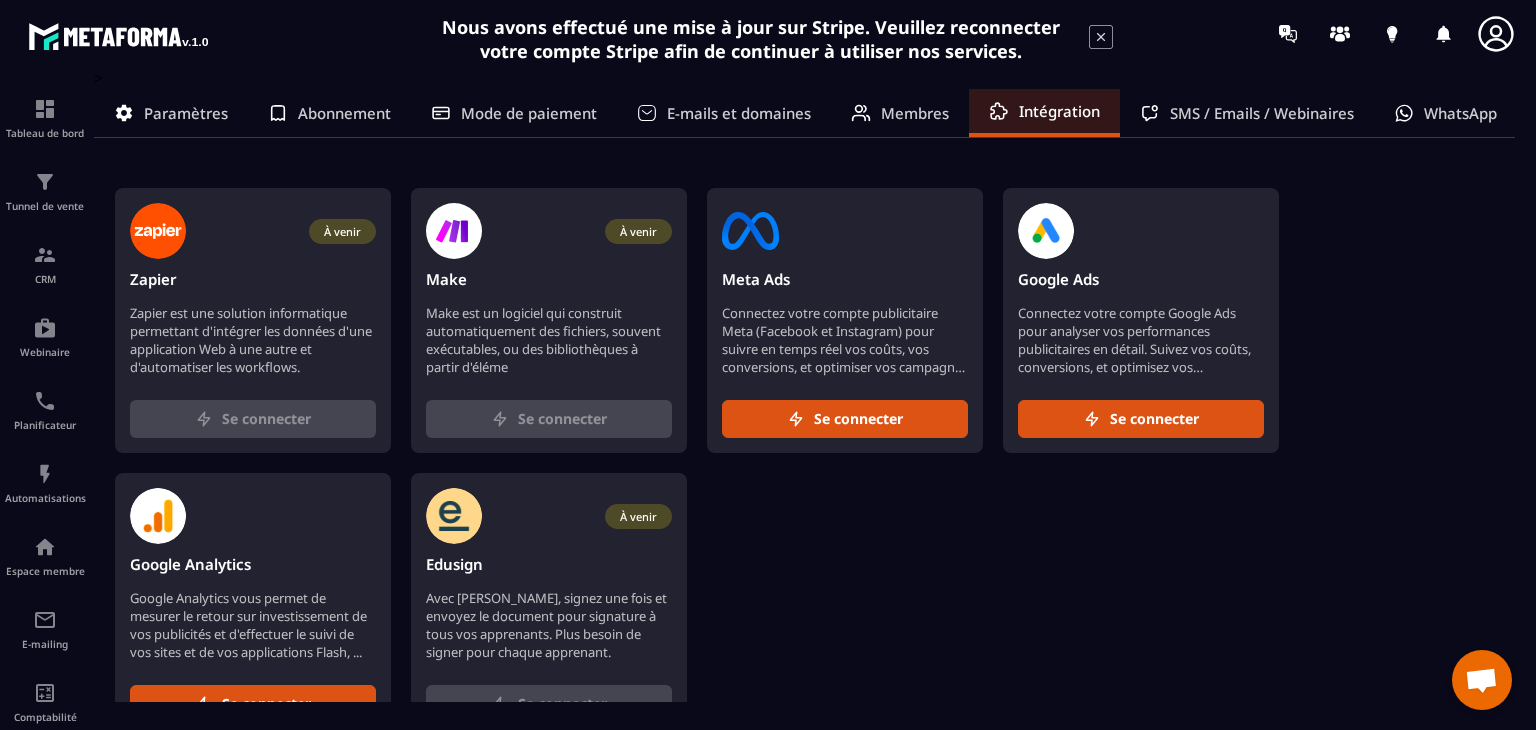 click on "SMS / Emails / Webinaires" 